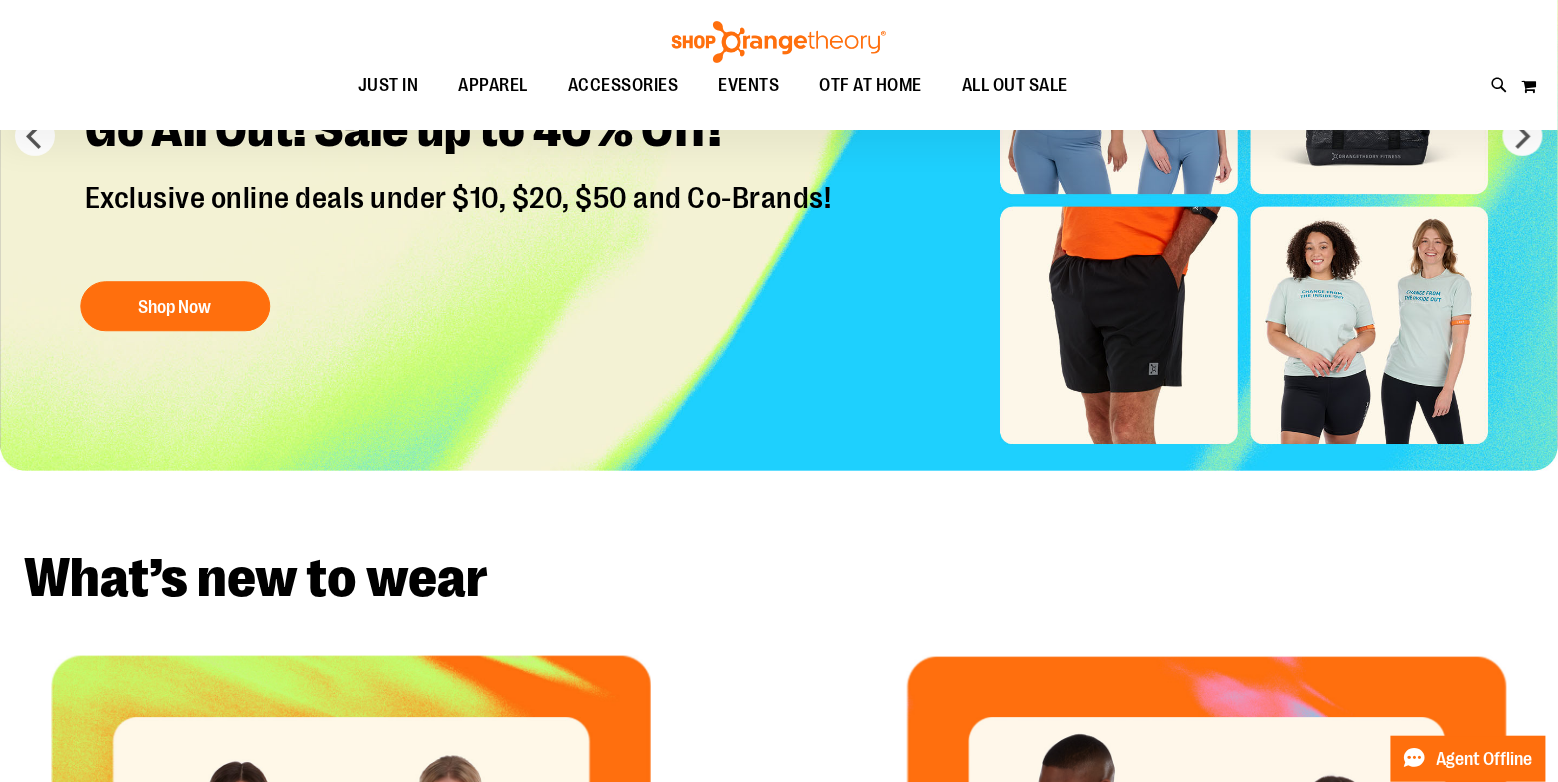scroll, scrollTop: 300, scrollLeft: 0, axis: vertical 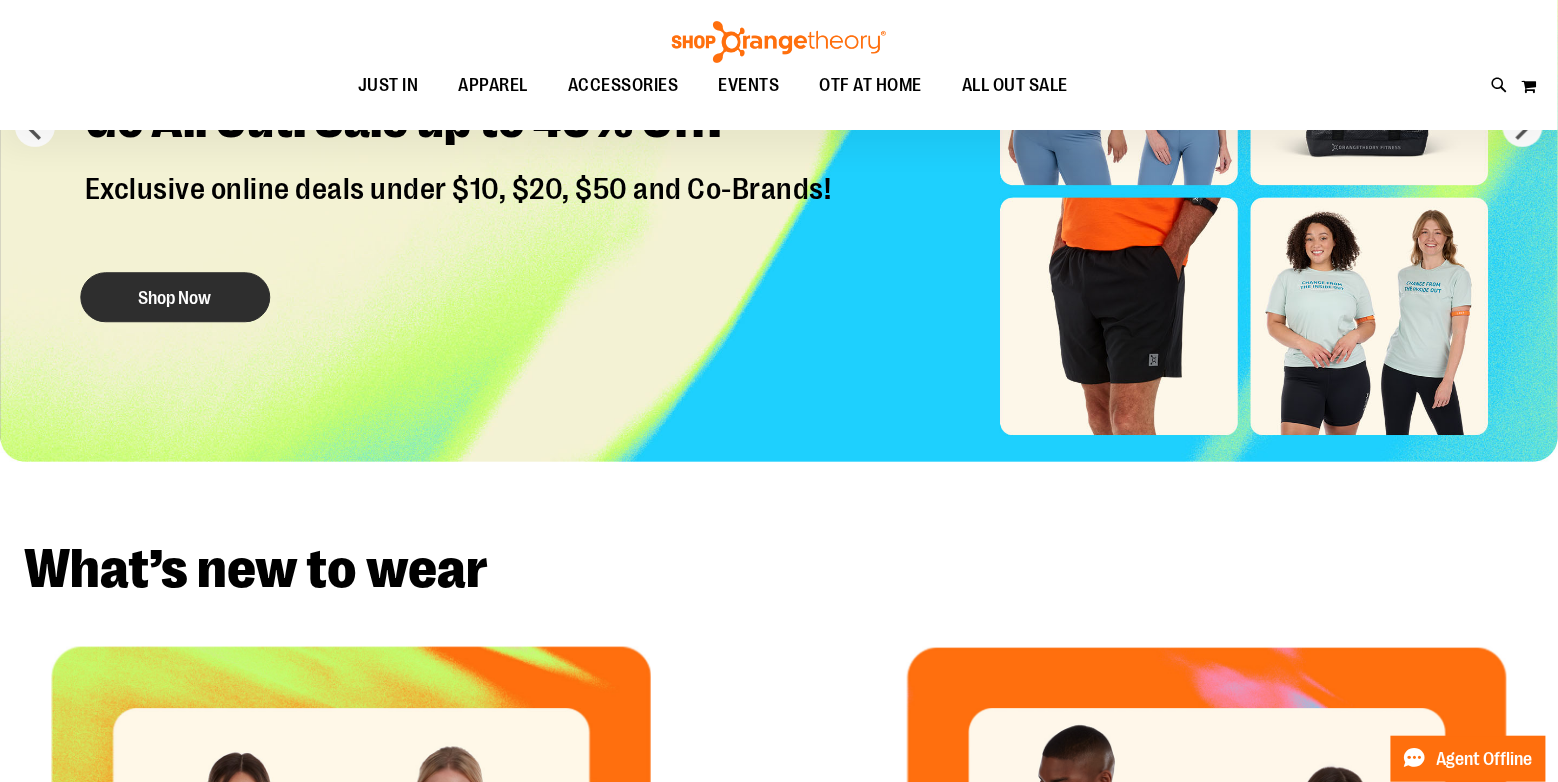 type on "**********" 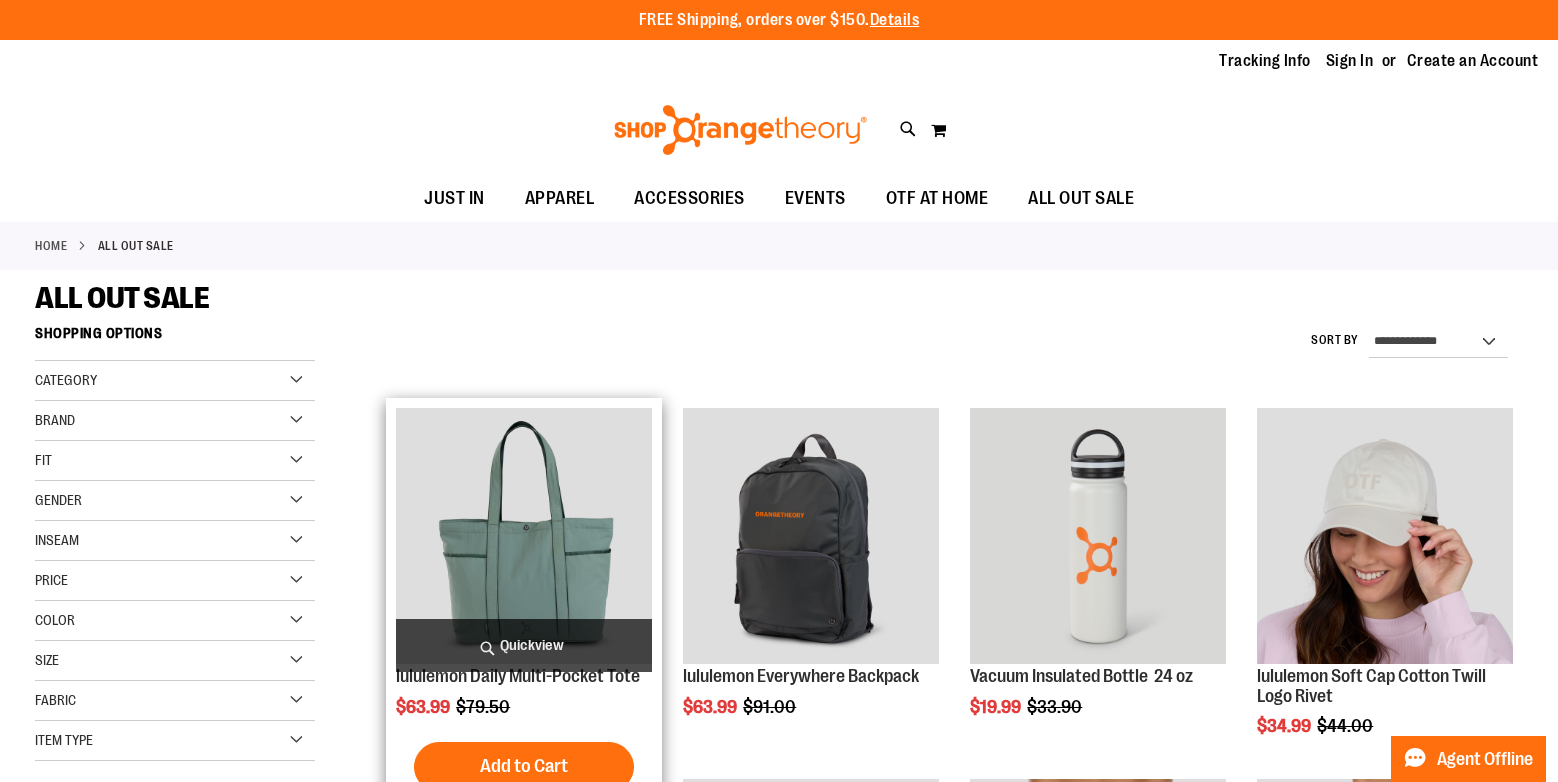 scroll, scrollTop: 0, scrollLeft: 0, axis: both 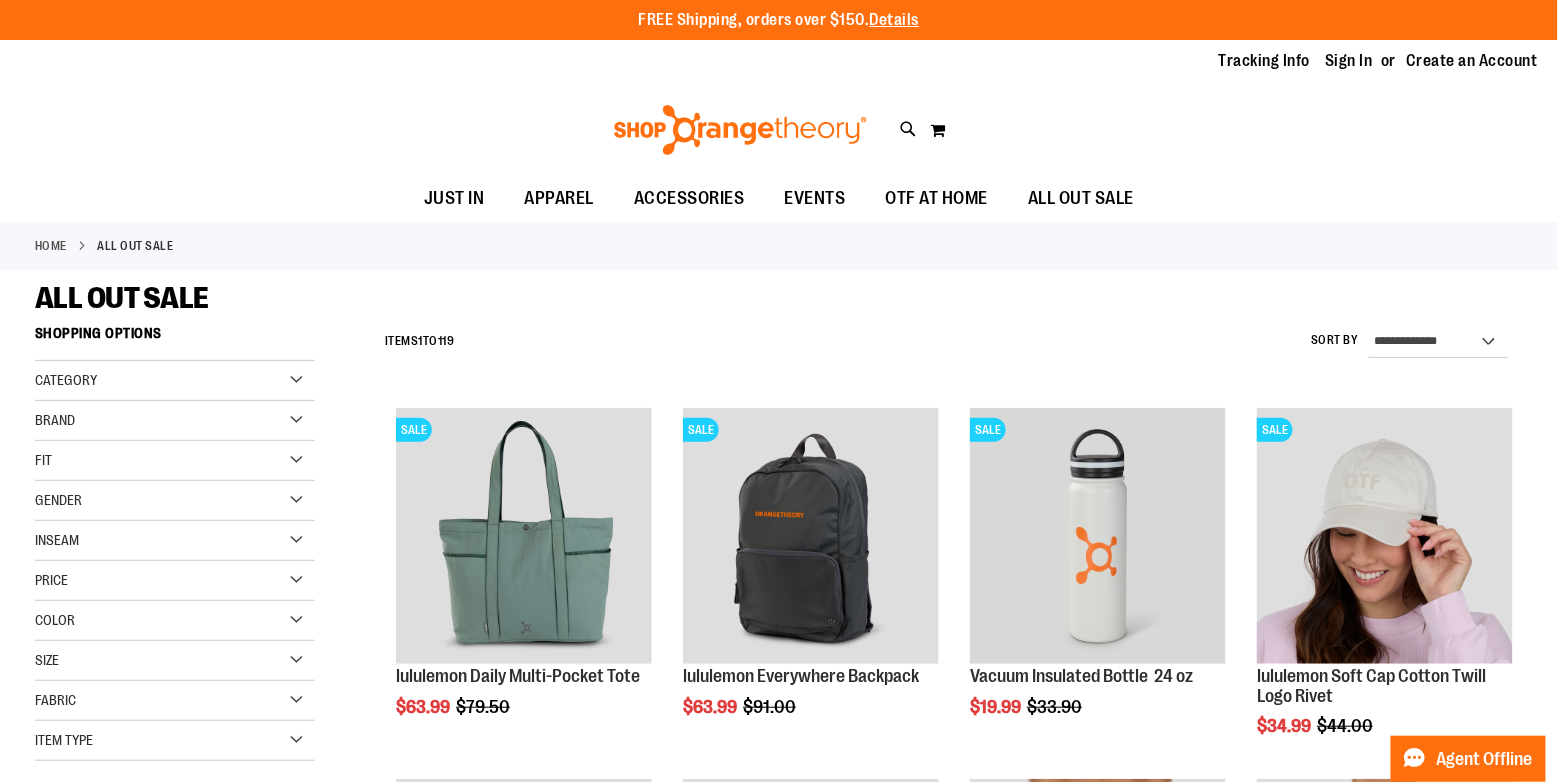 type on "**********" 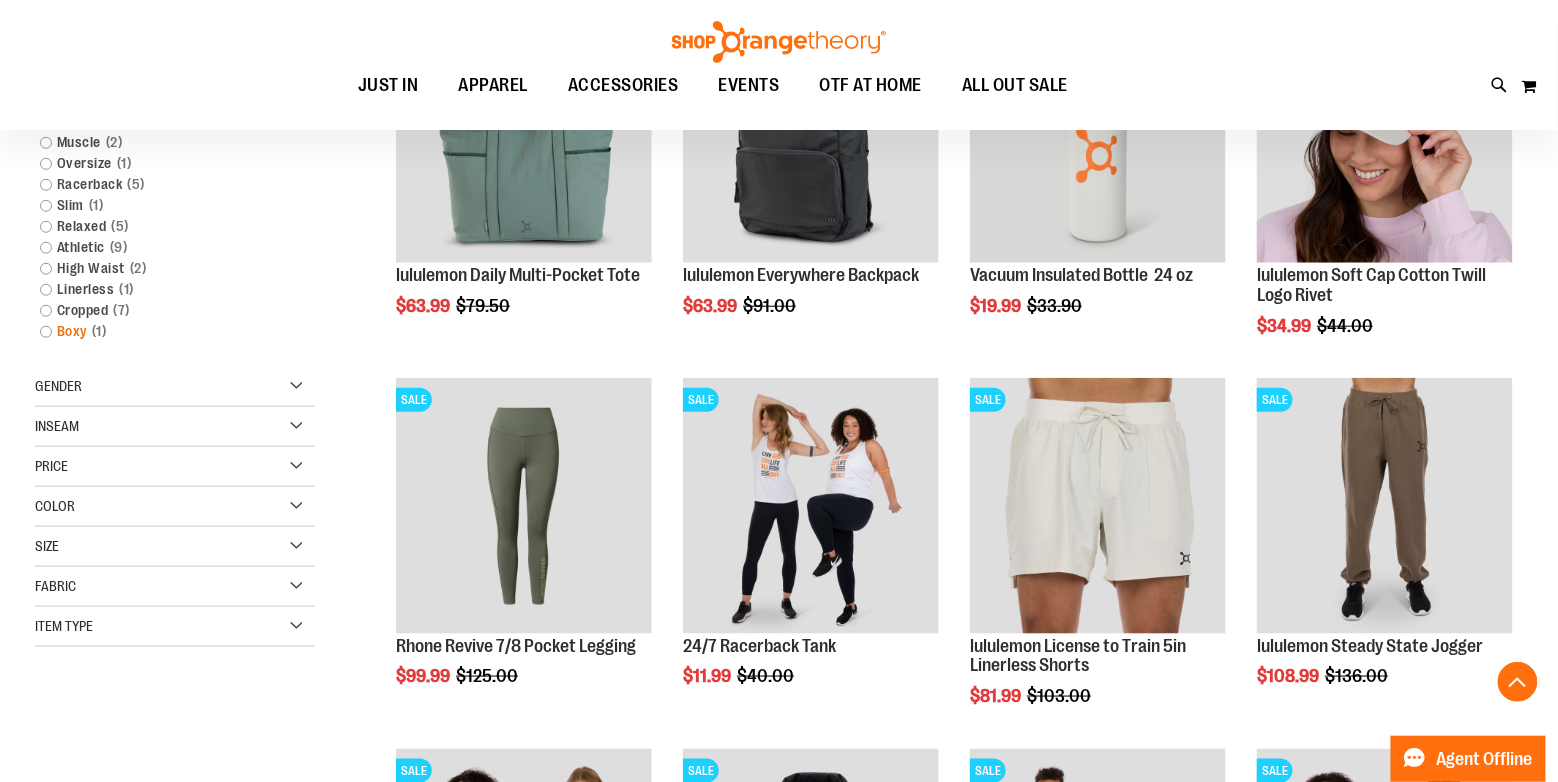 scroll, scrollTop: 200, scrollLeft: 0, axis: vertical 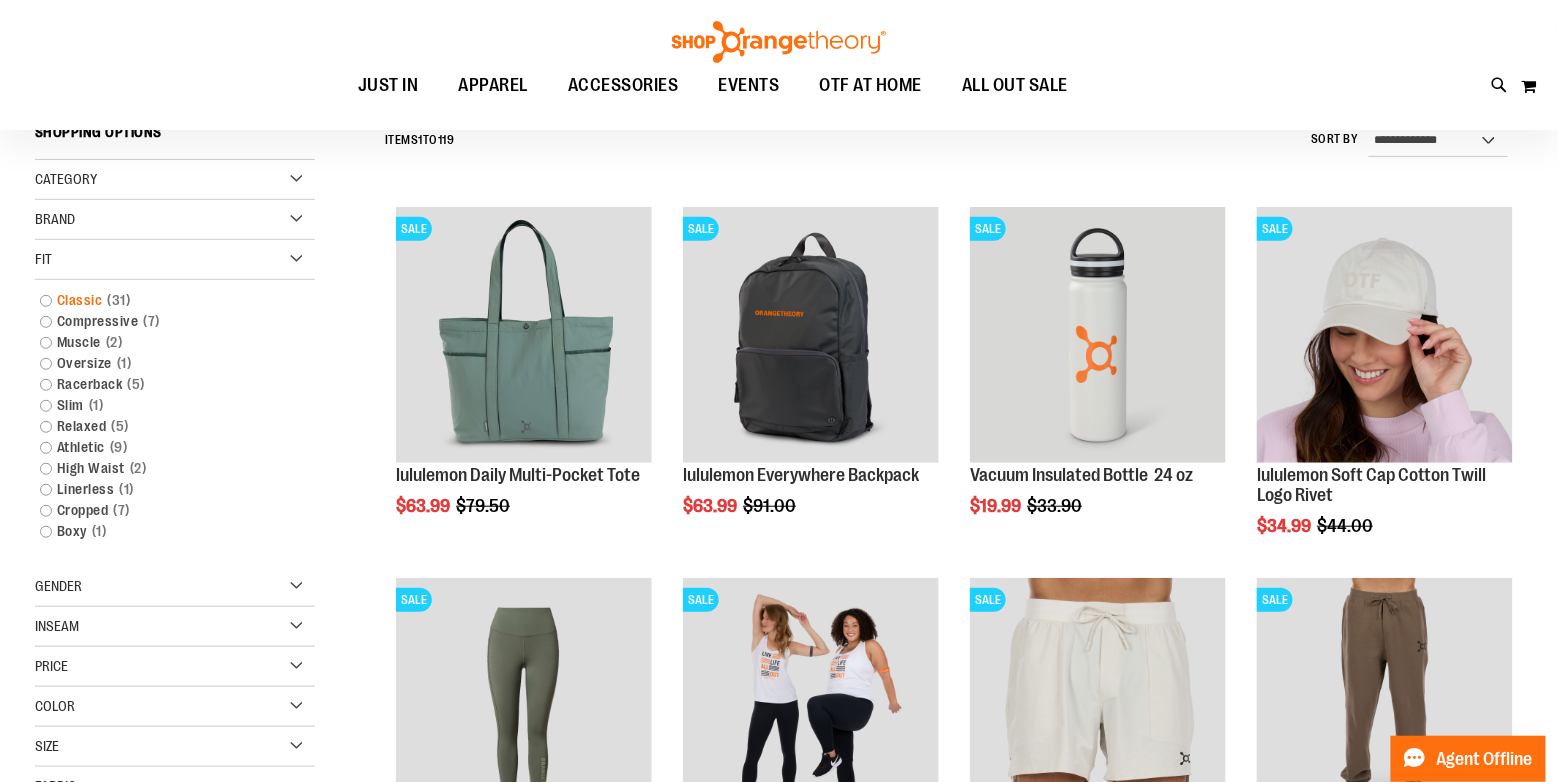 click on "Classic                                             31
items" at bounding box center (164, 300) 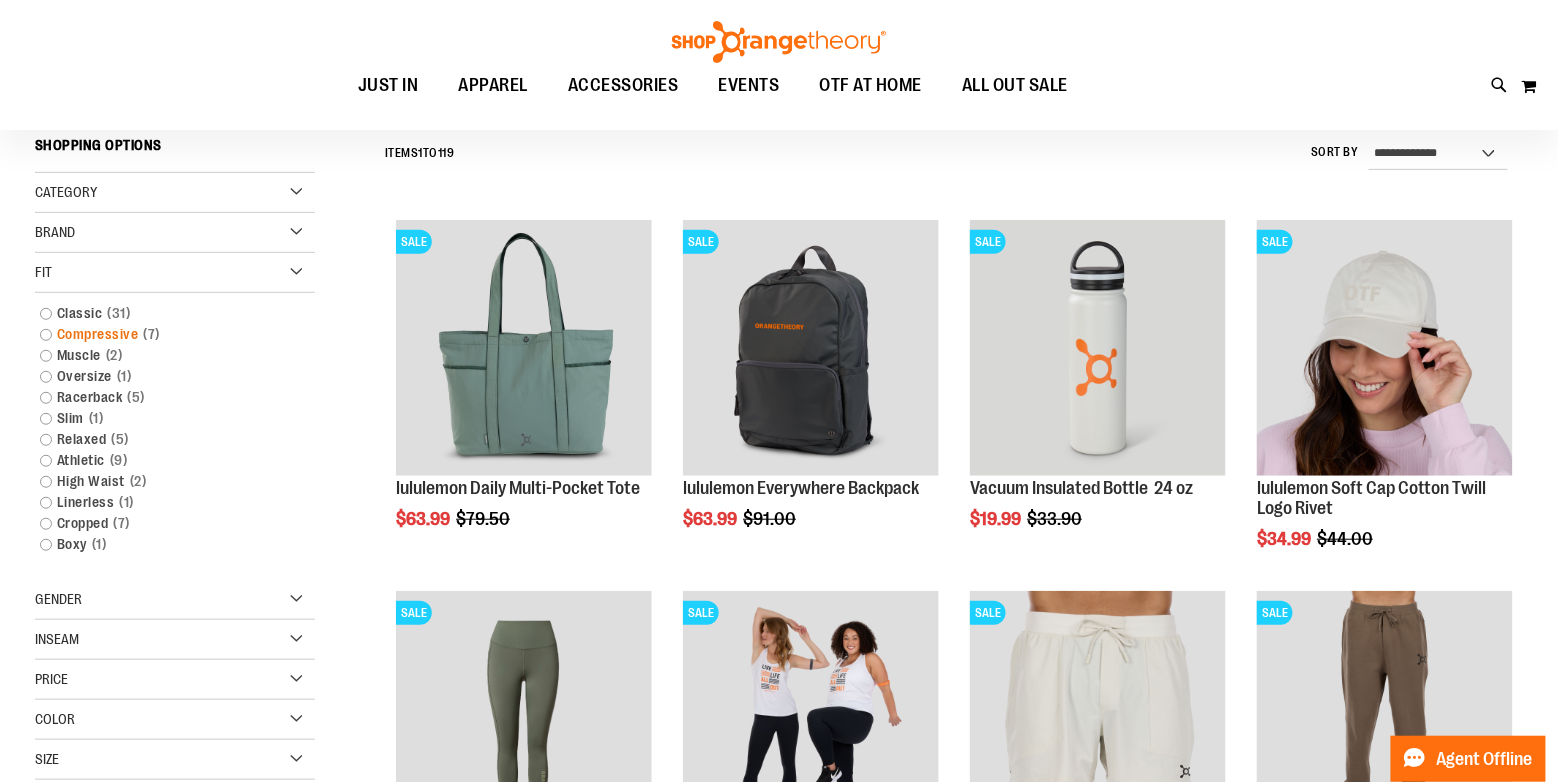 scroll, scrollTop: 185, scrollLeft: 0, axis: vertical 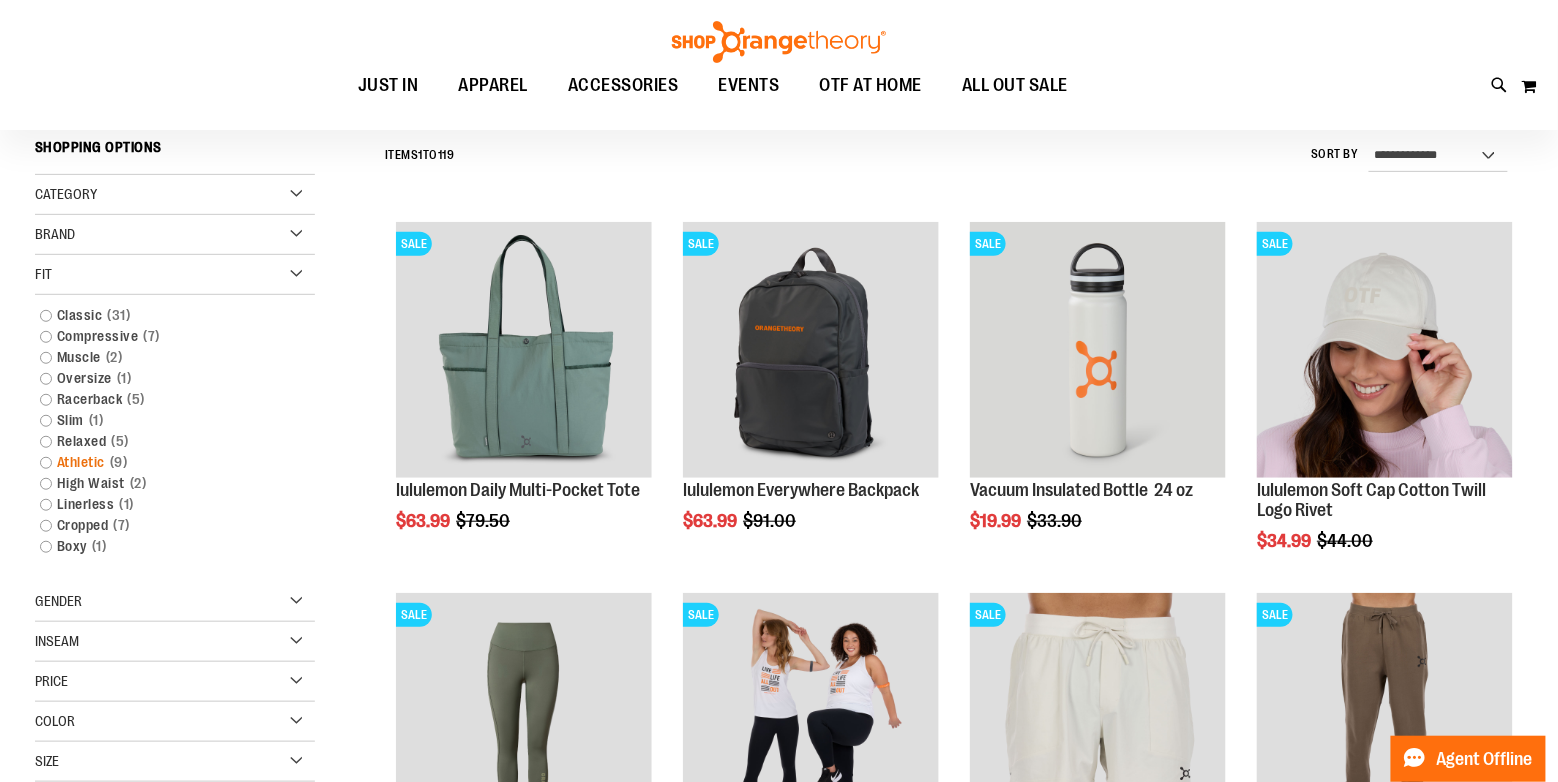 click on "9
items" at bounding box center (119, 462) 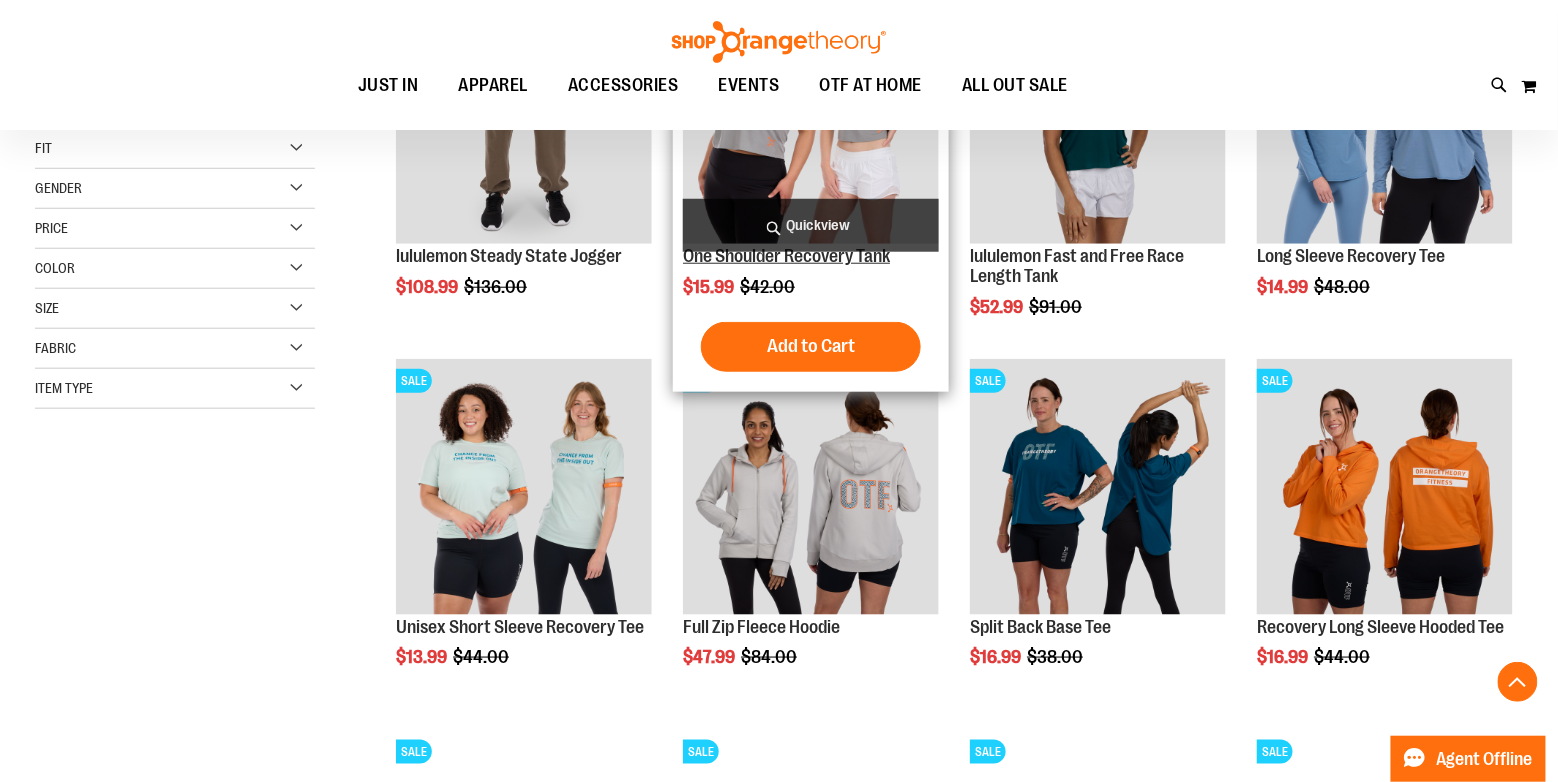 scroll, scrollTop: 485, scrollLeft: 0, axis: vertical 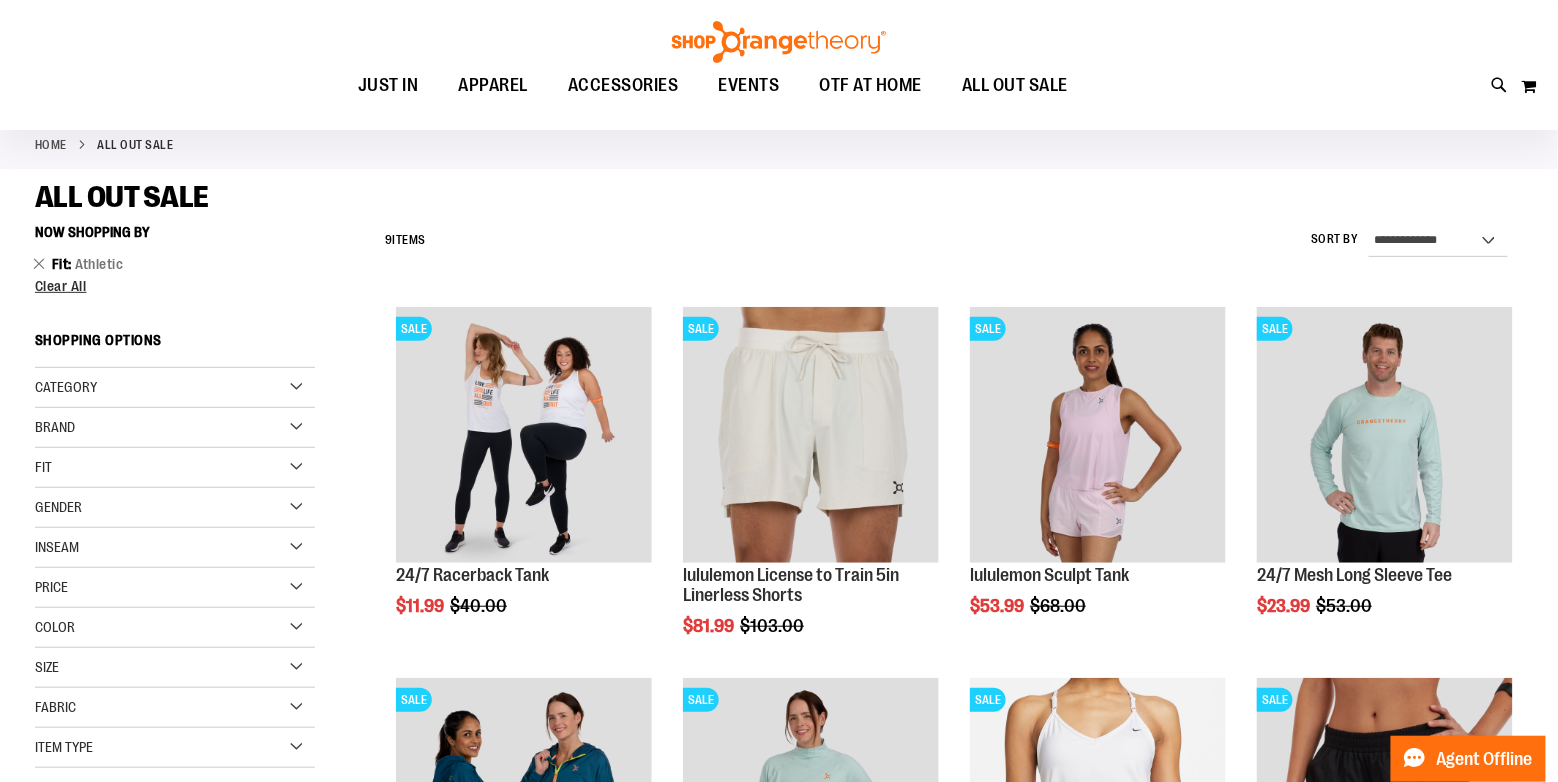 click on "Category" at bounding box center [175, 388] 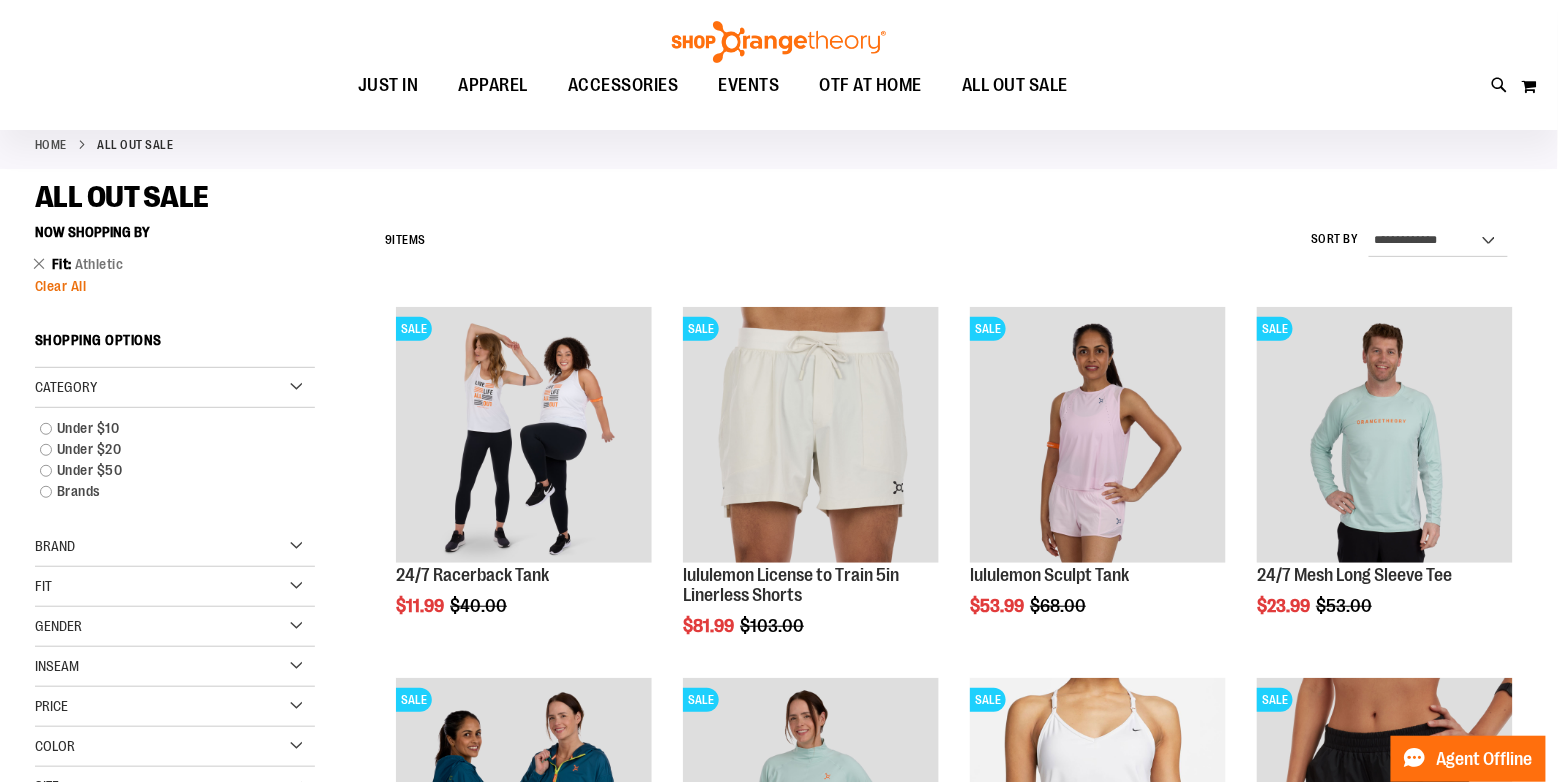click on "Clear All" at bounding box center [61, 286] 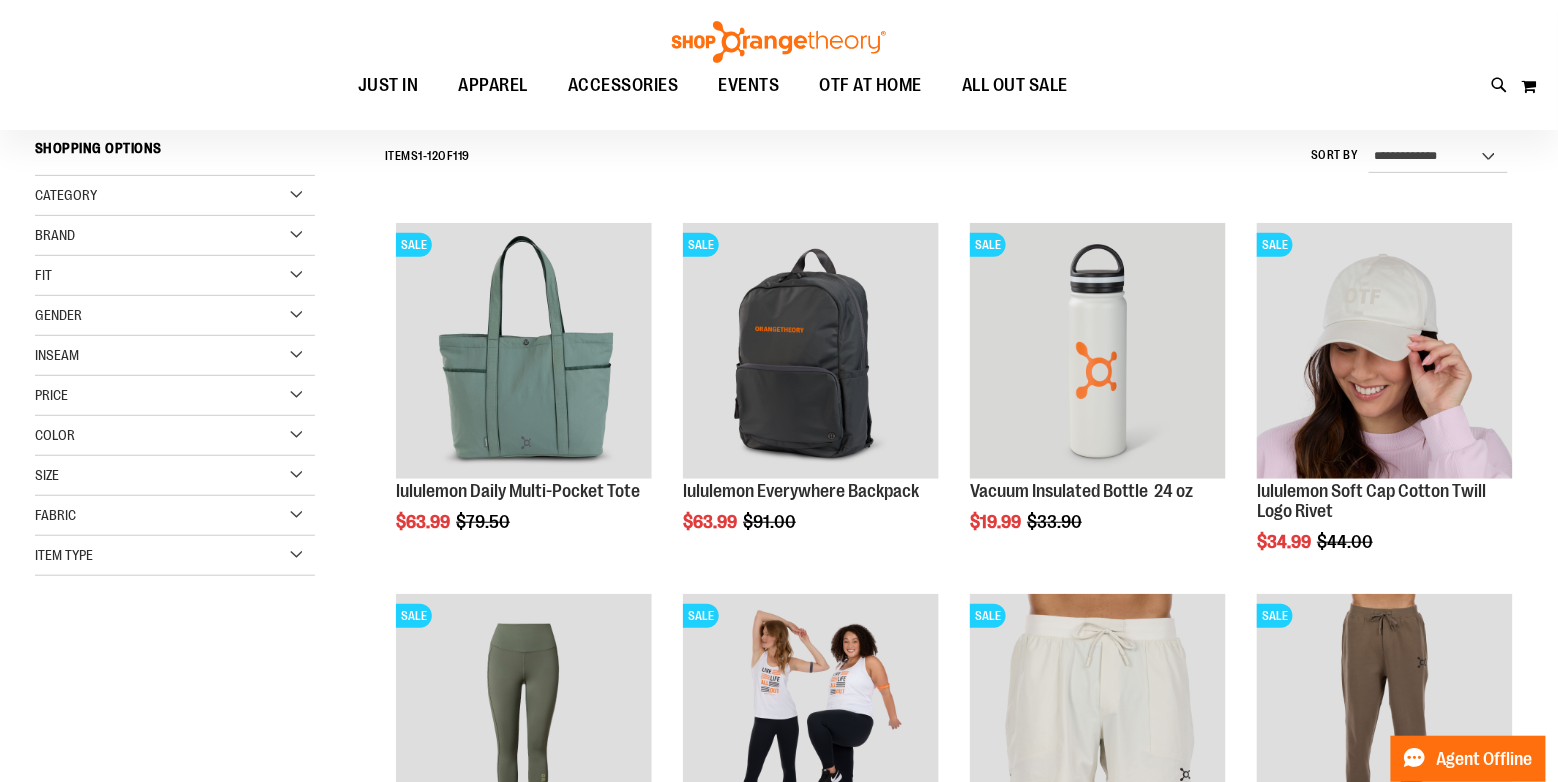 scroll, scrollTop: 185, scrollLeft: 0, axis: vertical 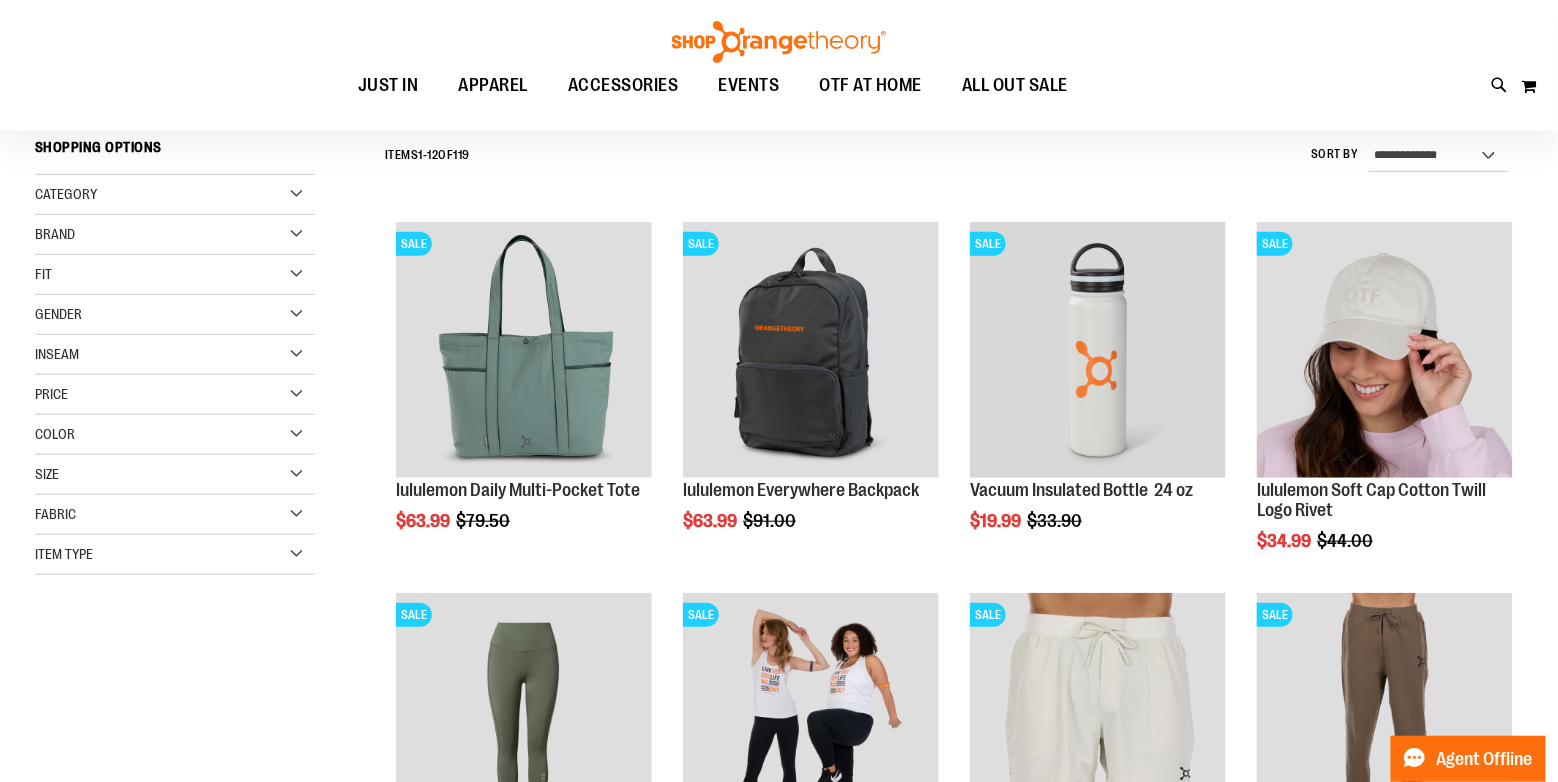 click on "Category" at bounding box center (175, 195) 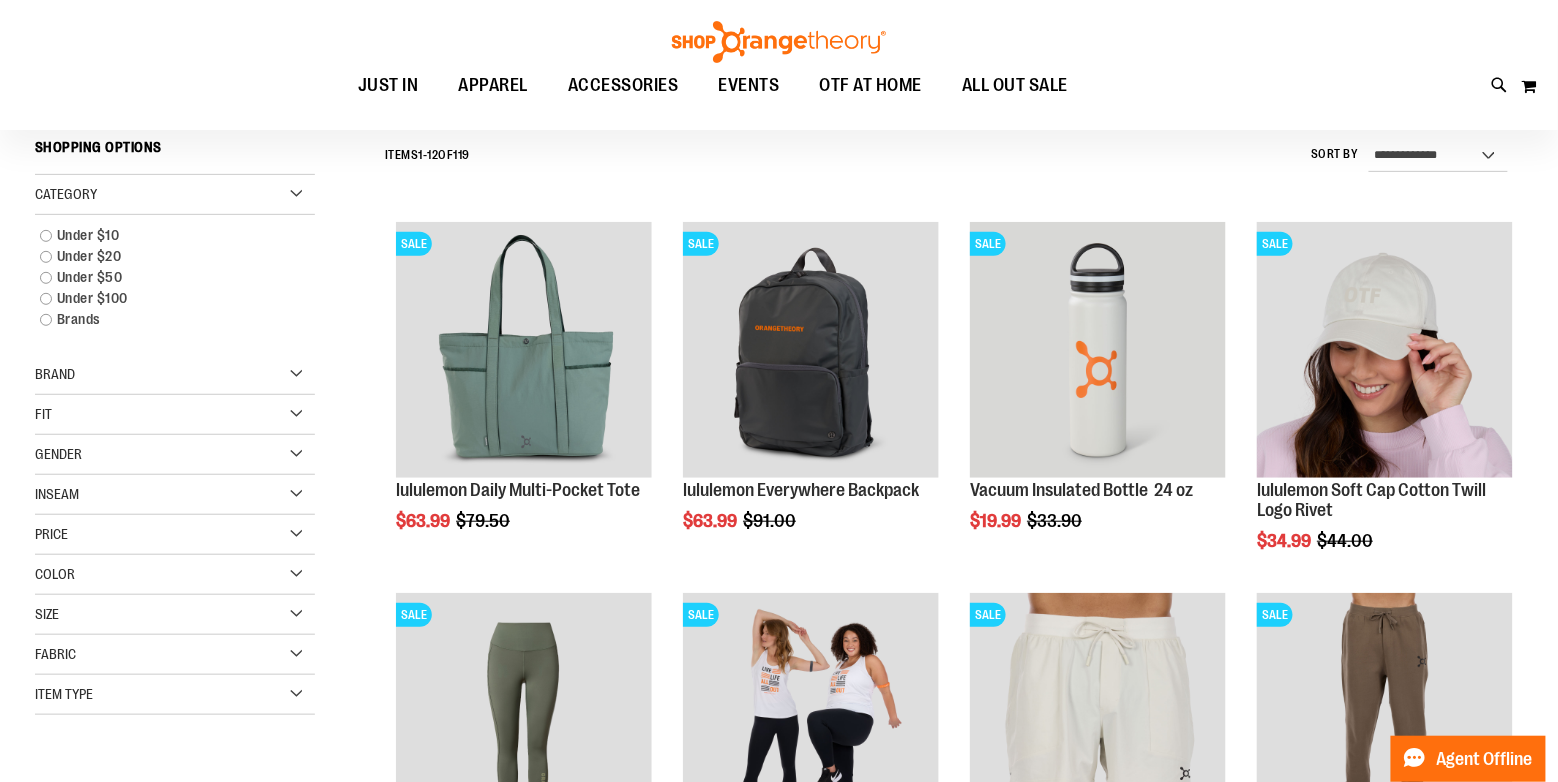 click on "Price" at bounding box center [175, 535] 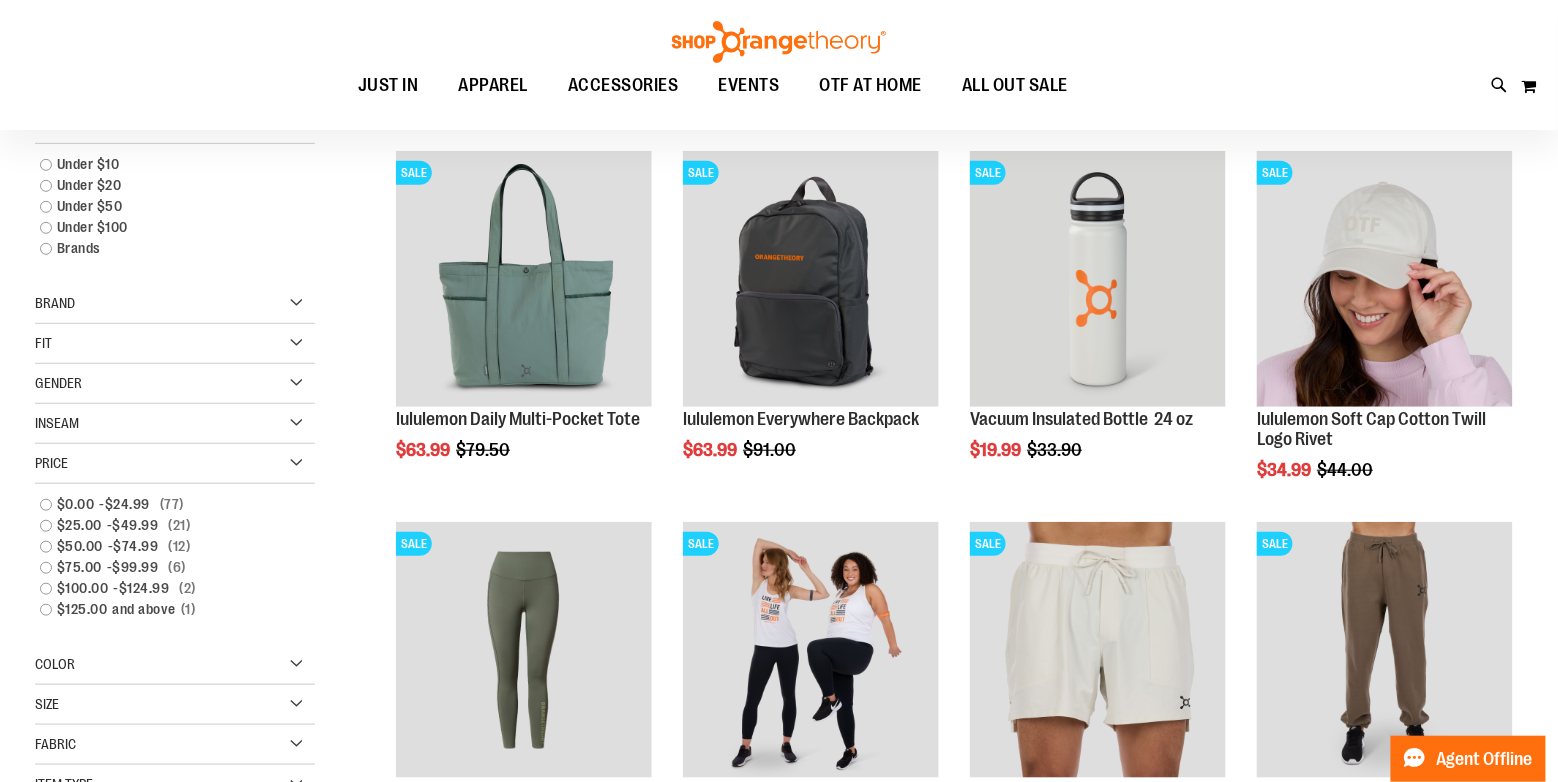 scroll, scrollTop: 285, scrollLeft: 0, axis: vertical 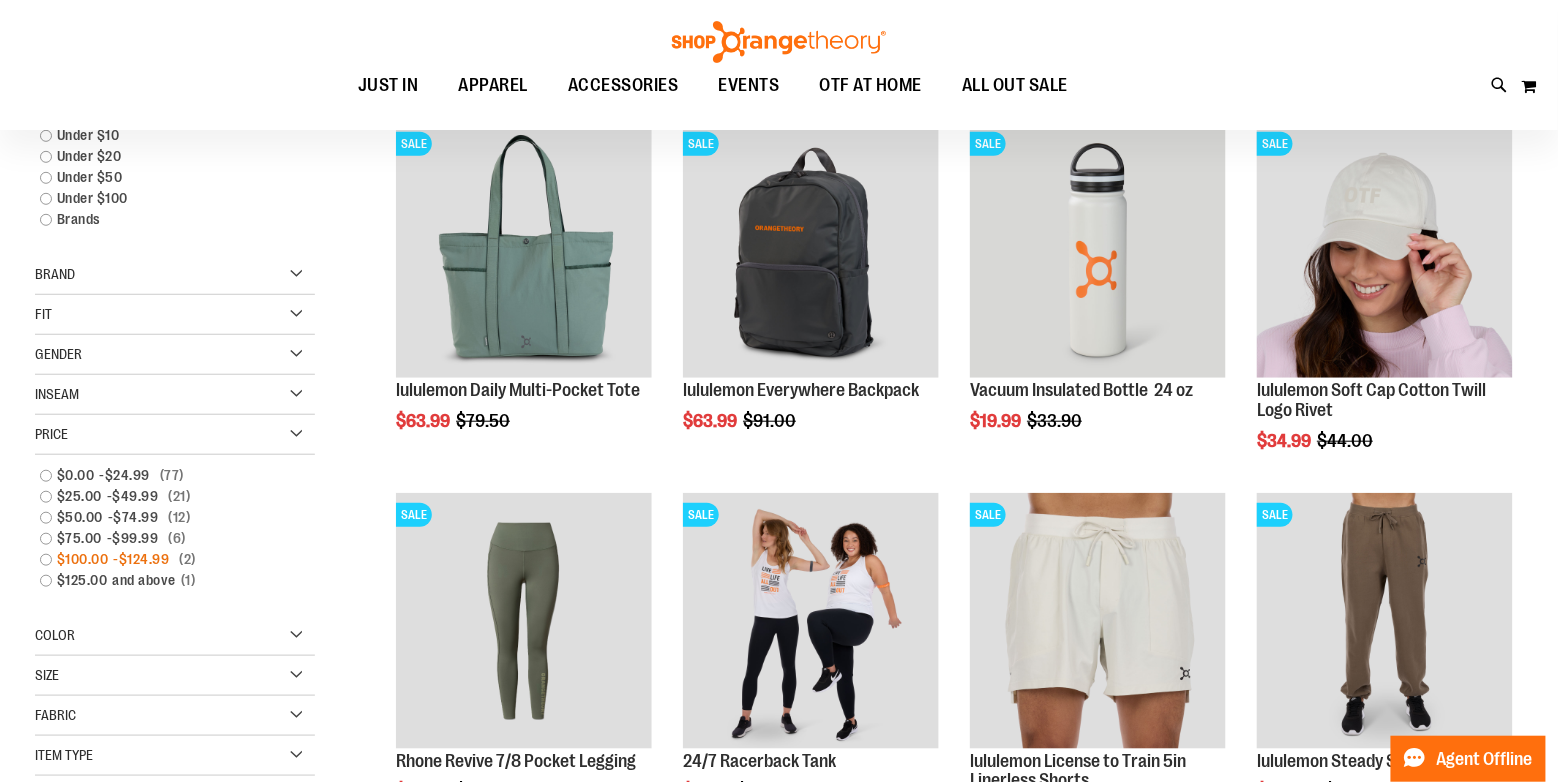 click on "$124.99" at bounding box center [147, 559] 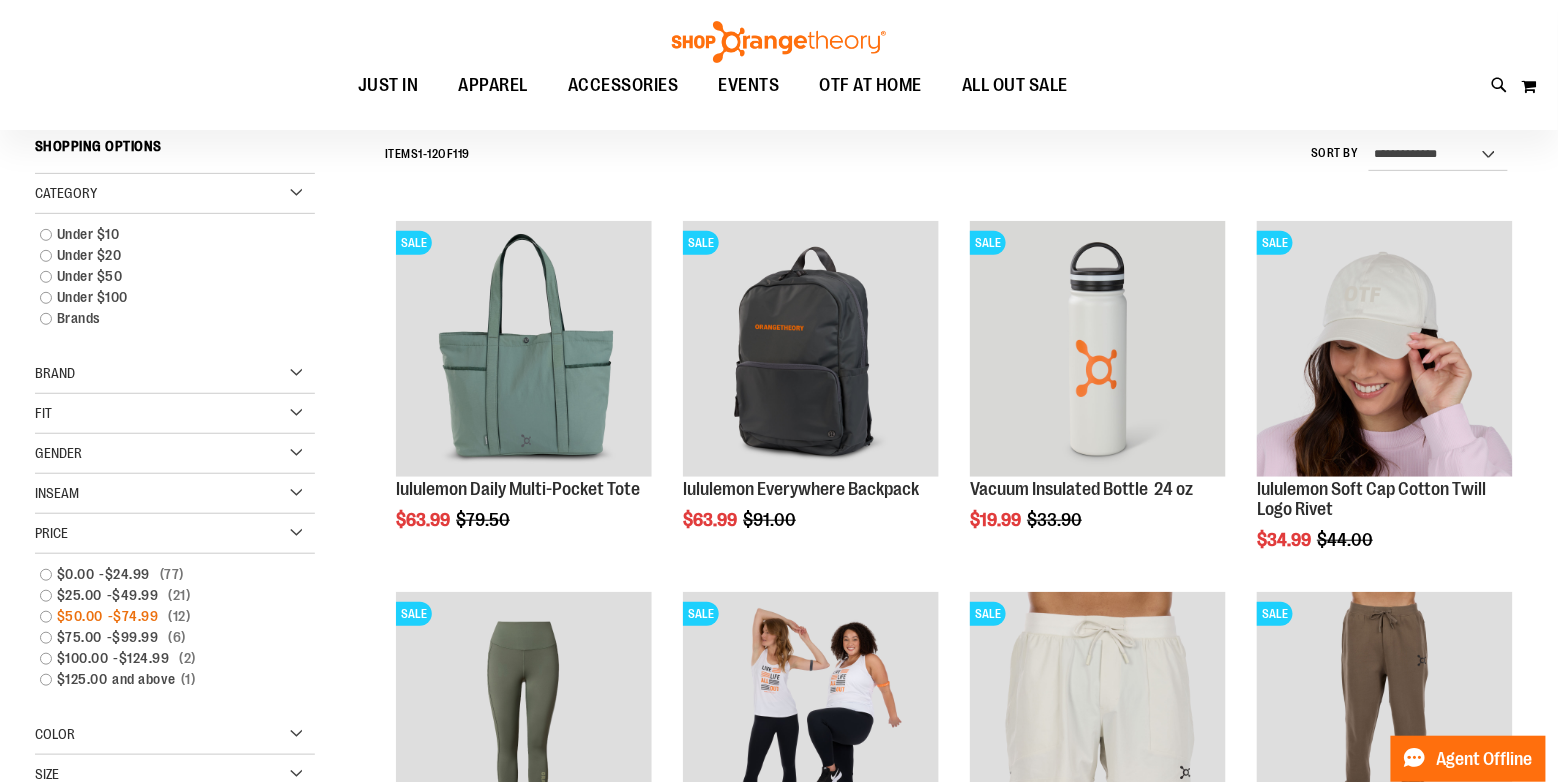 scroll, scrollTop: 185, scrollLeft: 0, axis: vertical 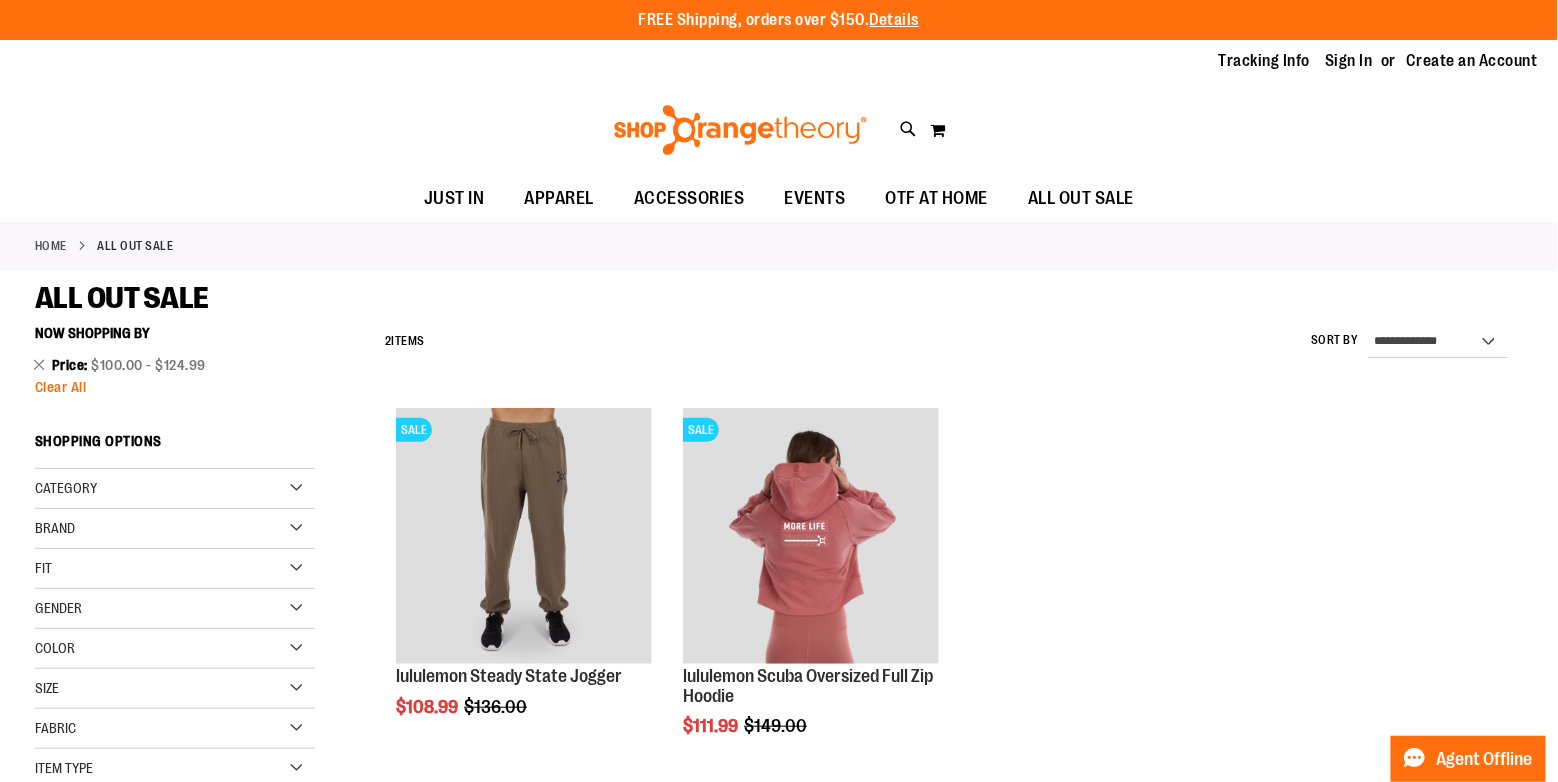 click on "Clear All" at bounding box center (61, 387) 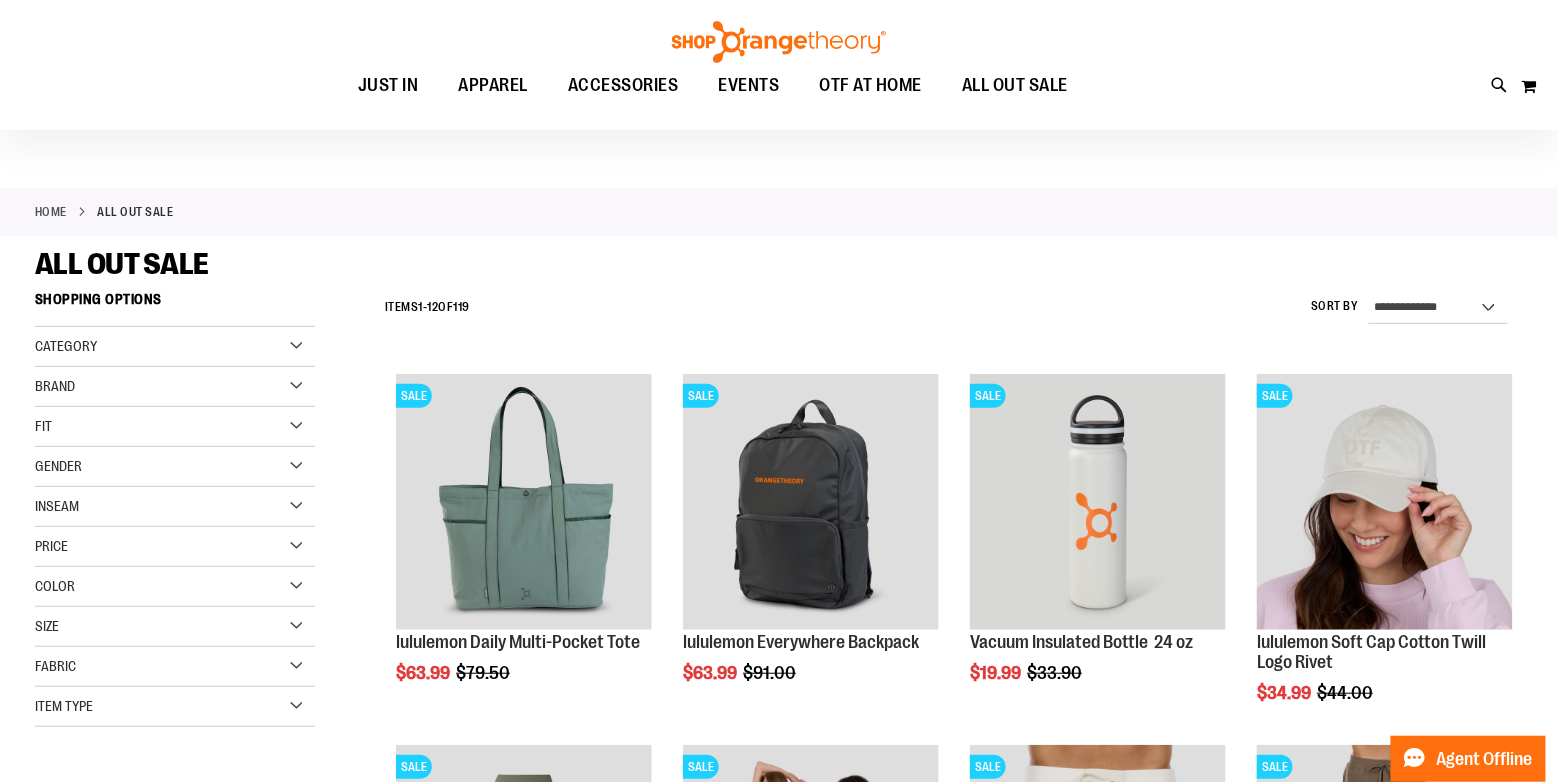 scroll, scrollTop: 0, scrollLeft: 0, axis: both 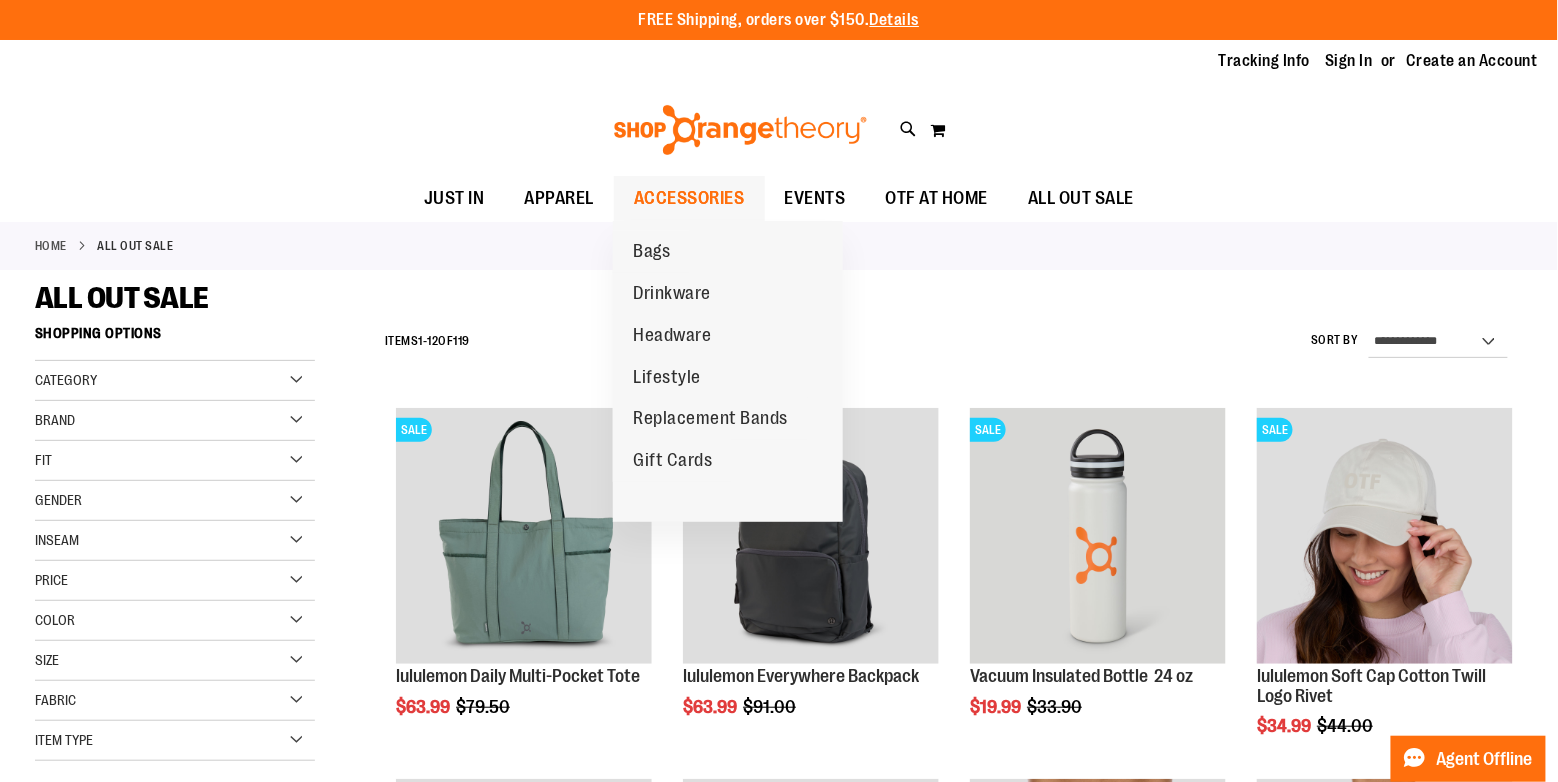 click on "ACCESSORIES" at bounding box center (689, 198) 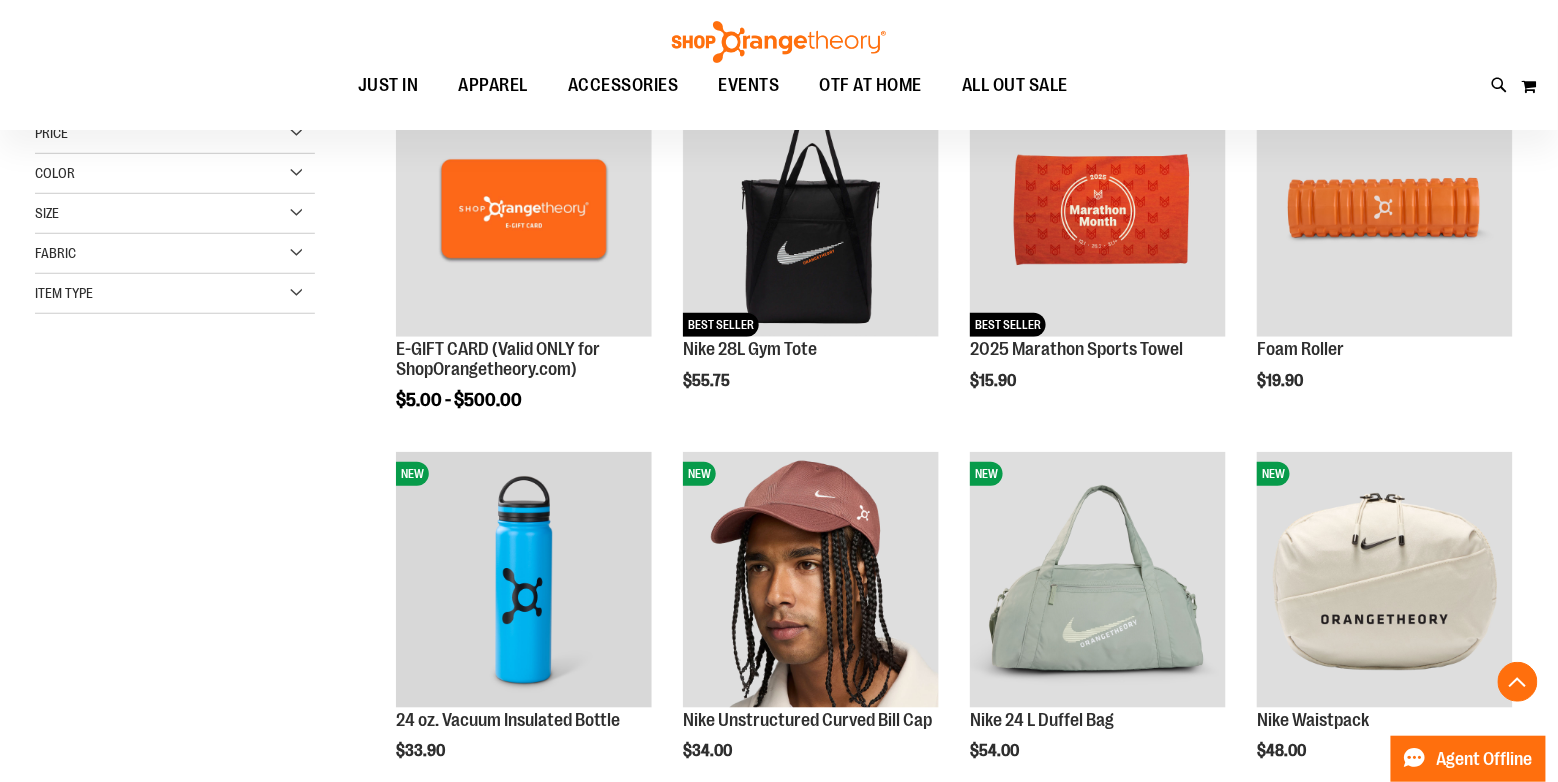 scroll, scrollTop: 400, scrollLeft: 0, axis: vertical 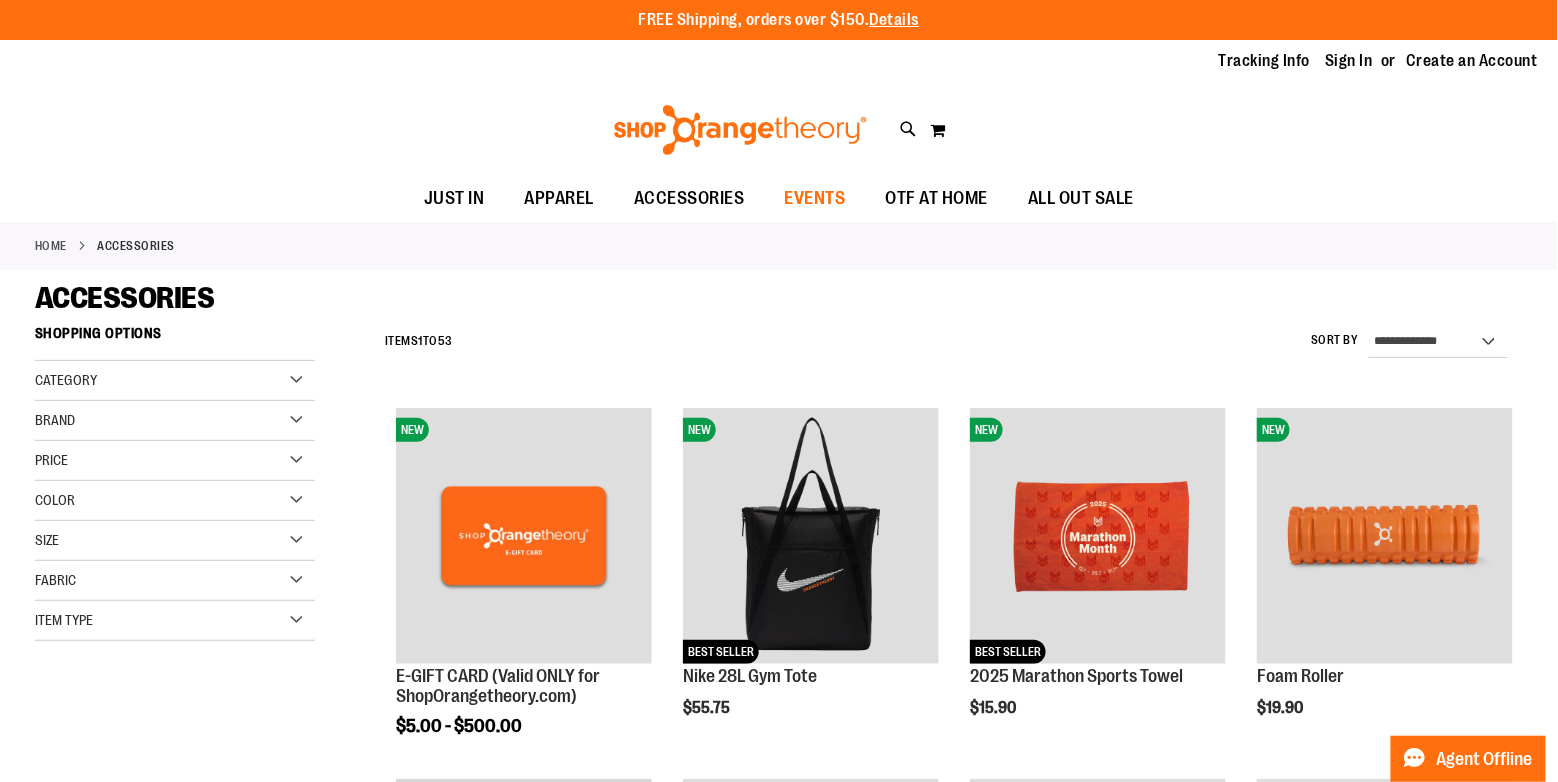 type on "**********" 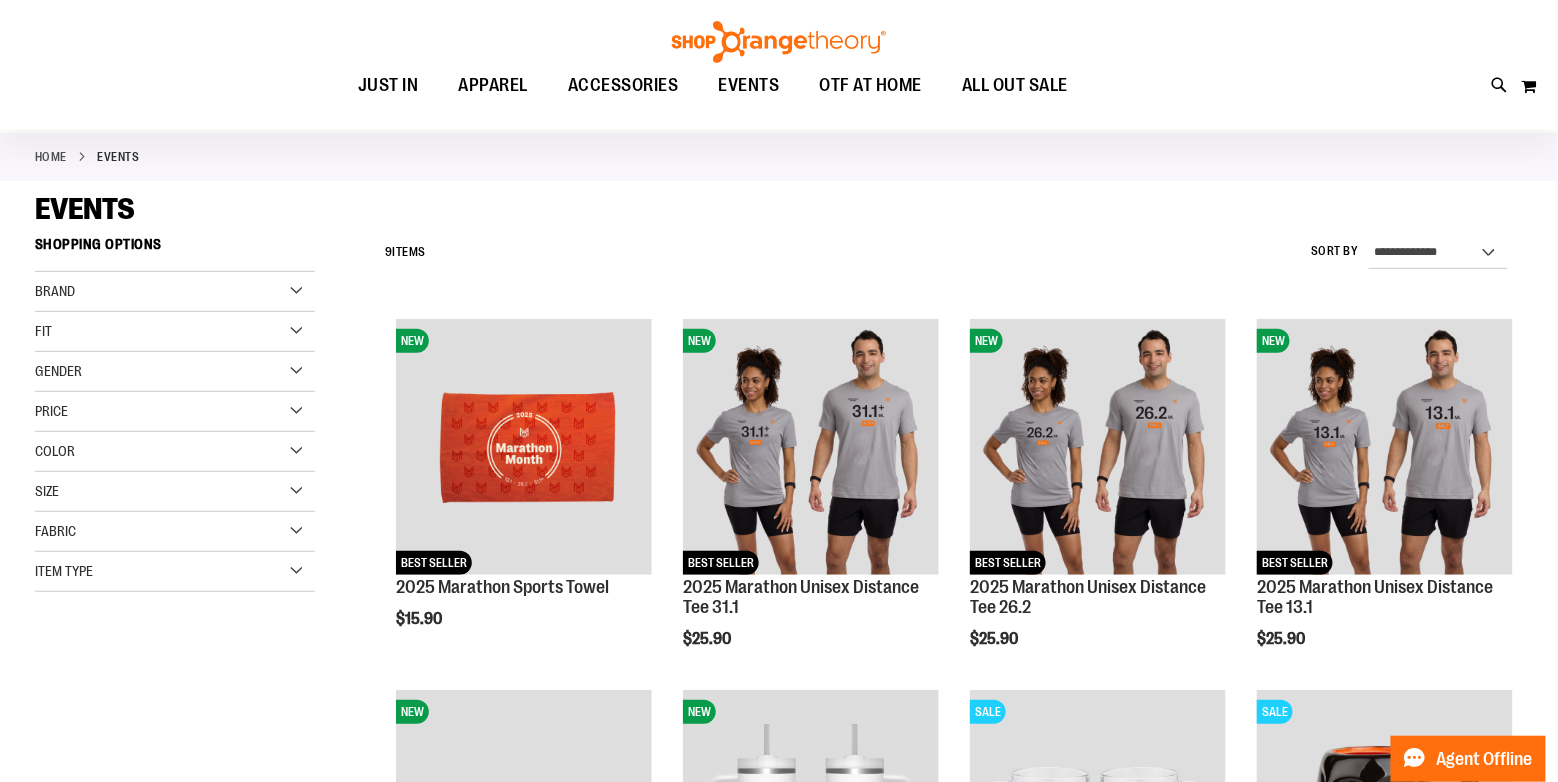 scroll, scrollTop: 0, scrollLeft: 0, axis: both 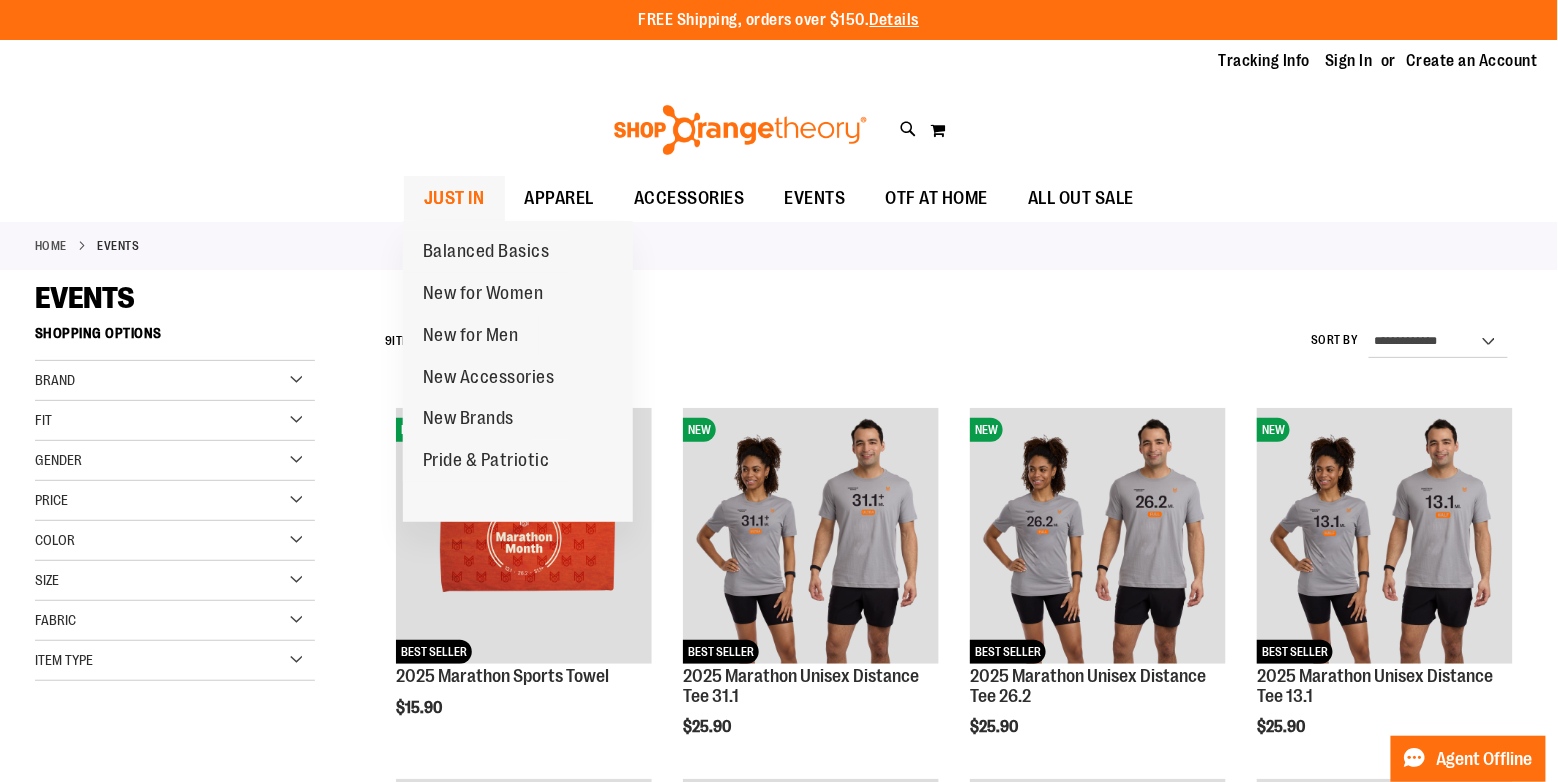type on "**********" 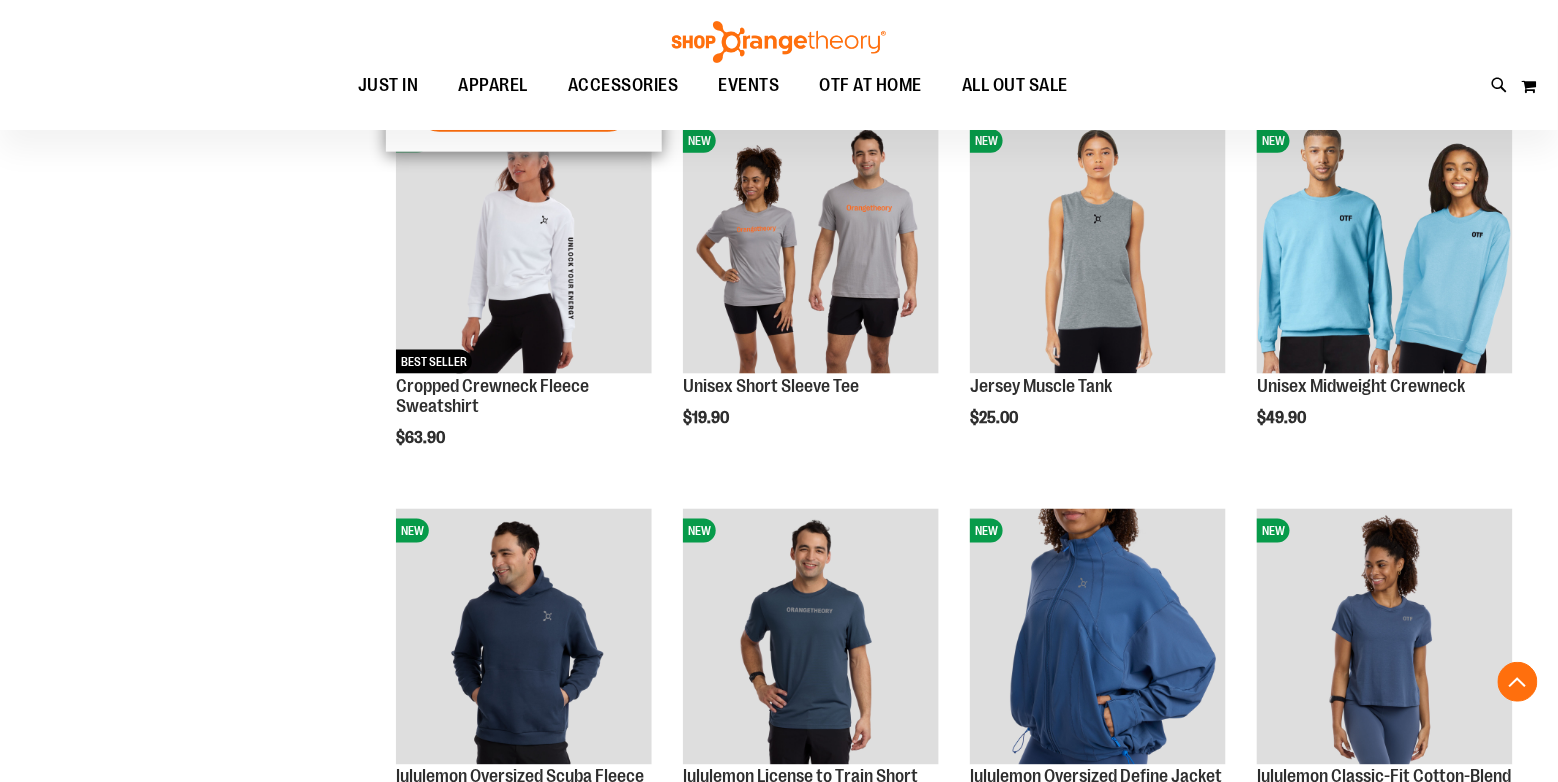 scroll, scrollTop: 700, scrollLeft: 0, axis: vertical 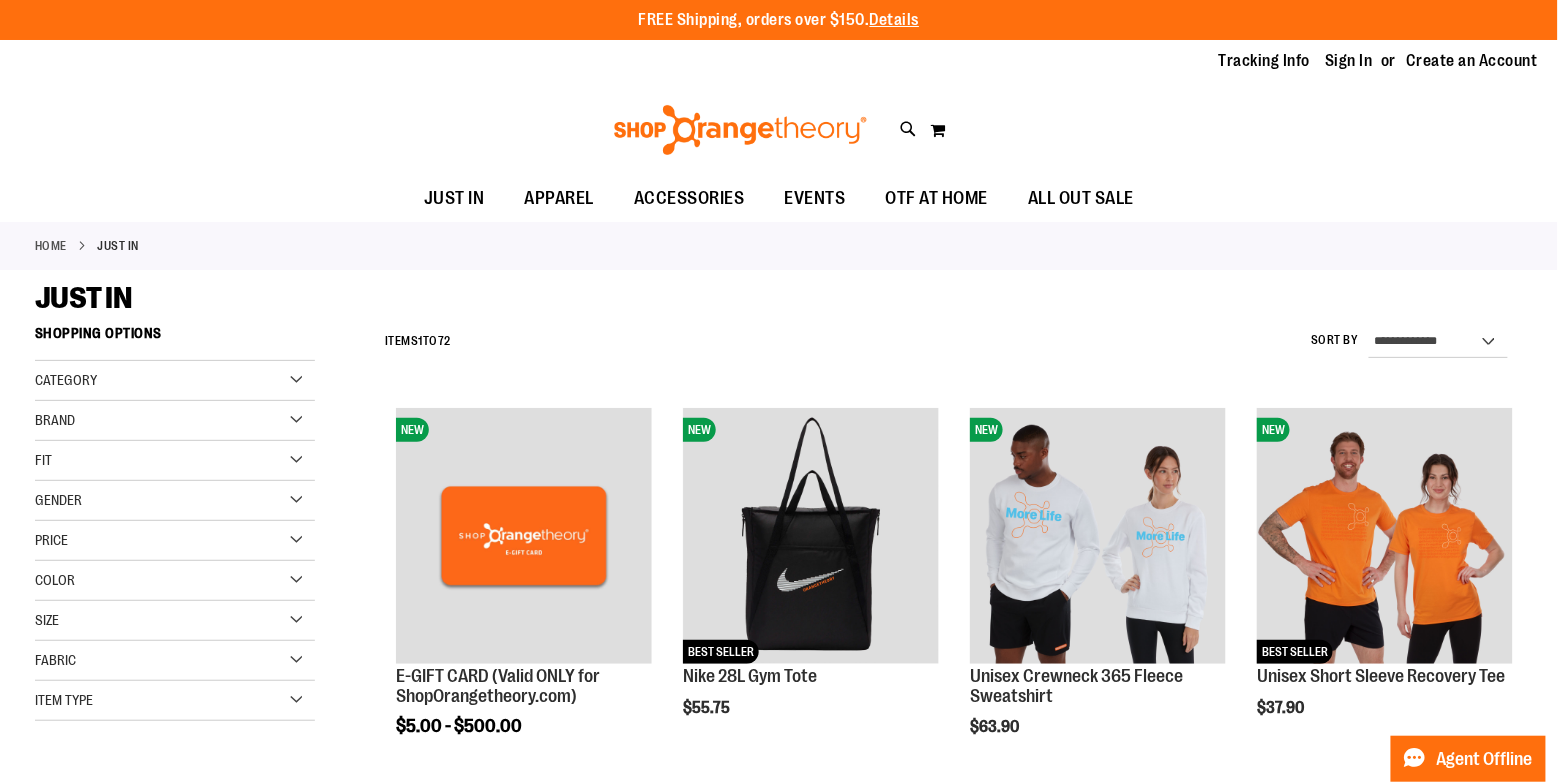 type on "**********" 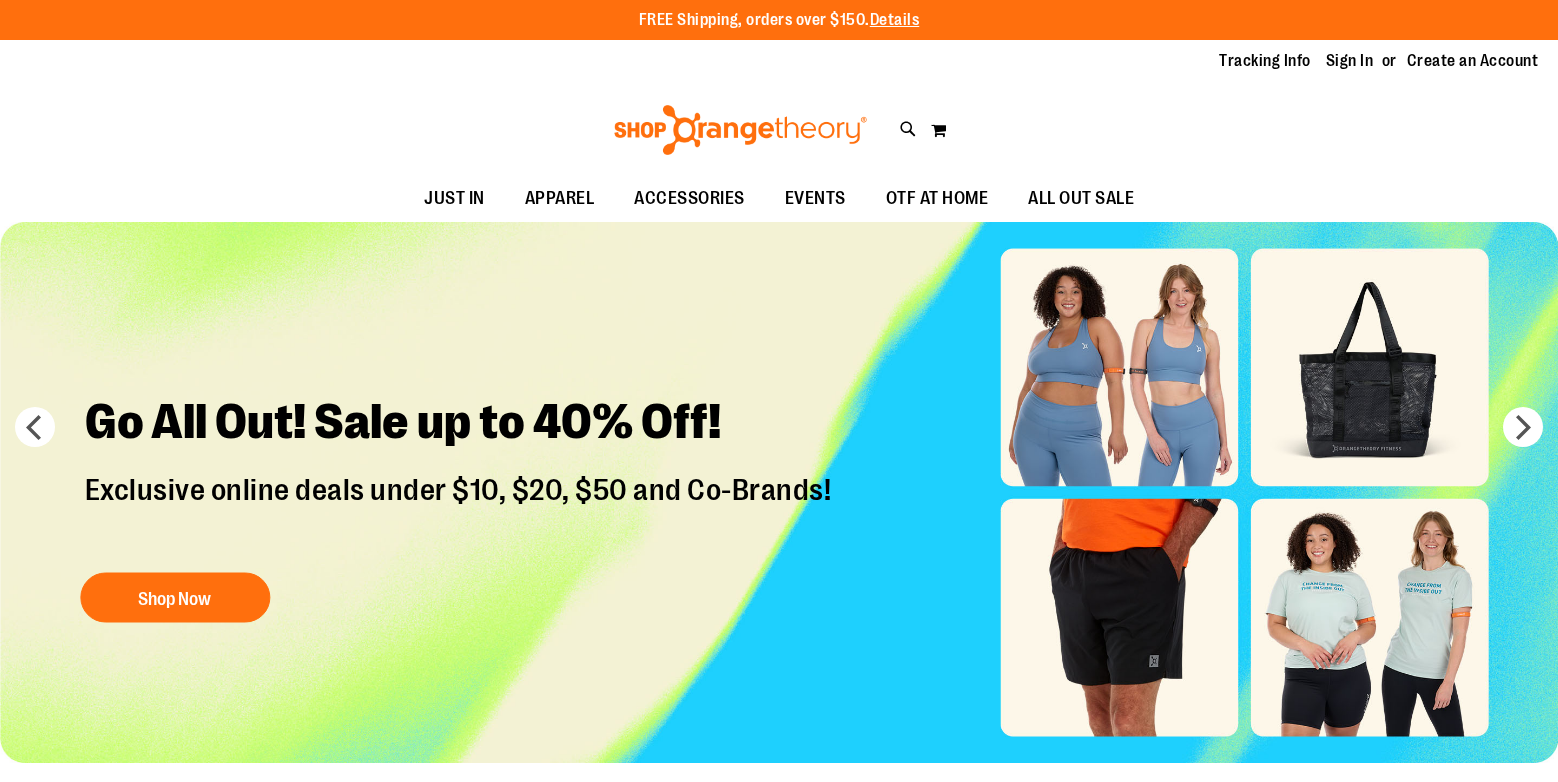 scroll, scrollTop: 0, scrollLeft: 0, axis: both 